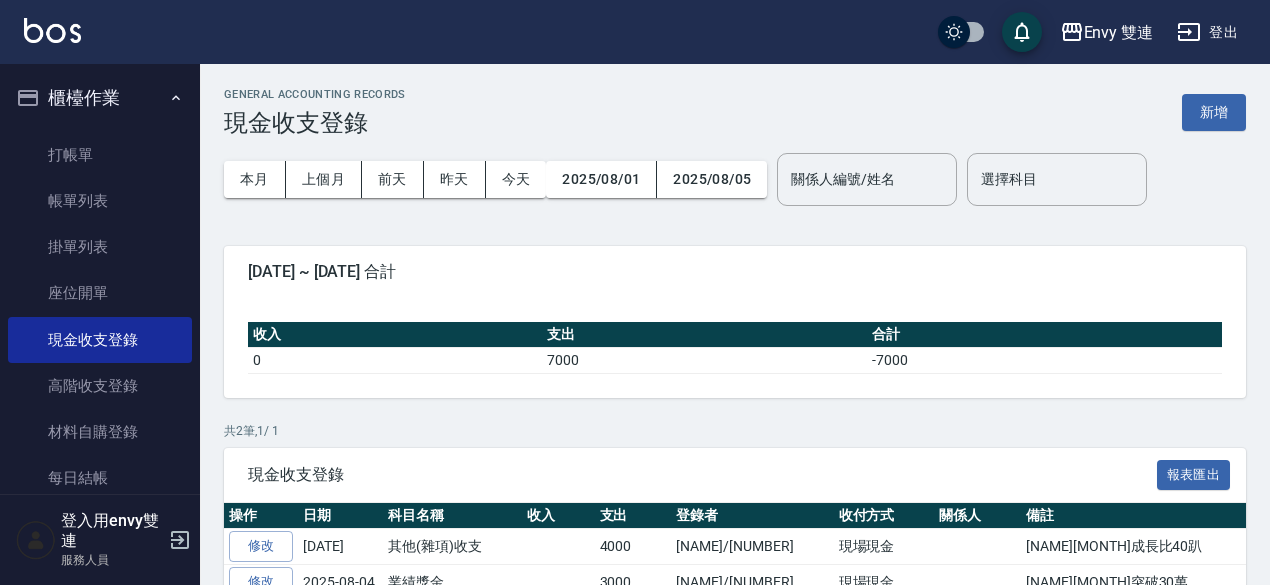 scroll, scrollTop: 90, scrollLeft: 0, axis: vertical 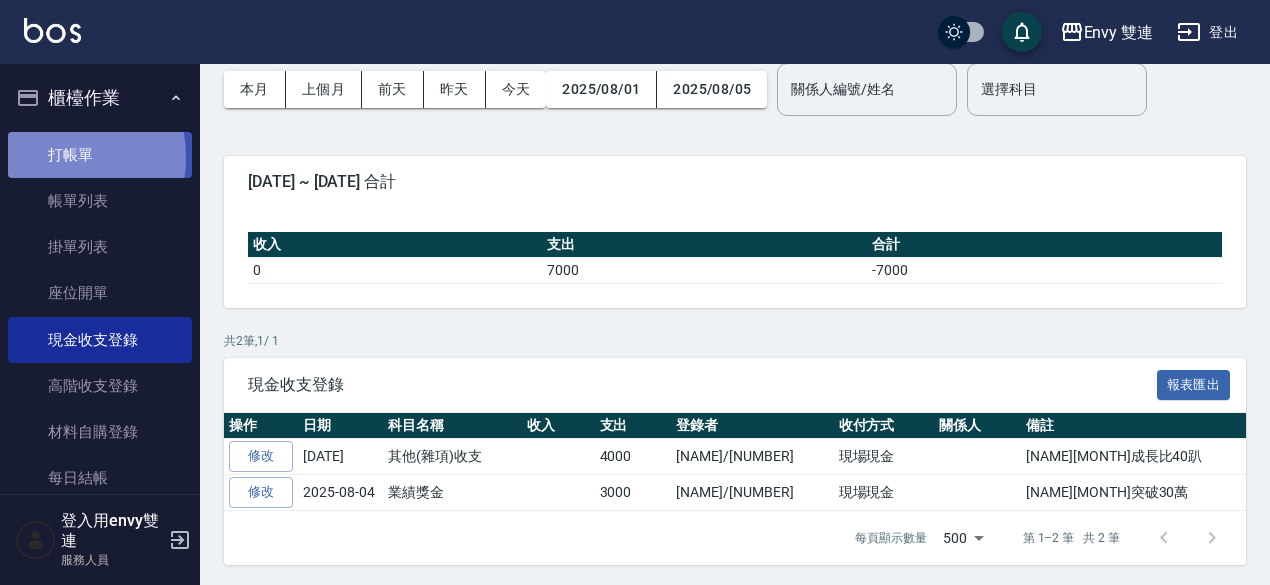 click on "打帳單" at bounding box center [100, 155] 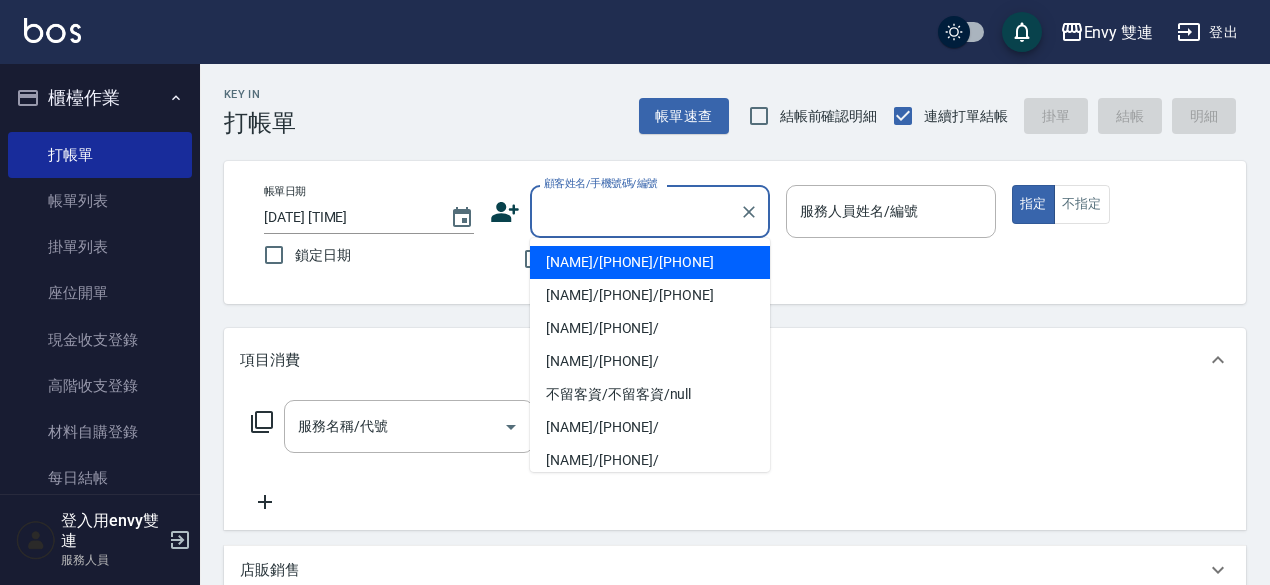 click on "顧客姓名/手機號碼/編號" at bounding box center (635, 211) 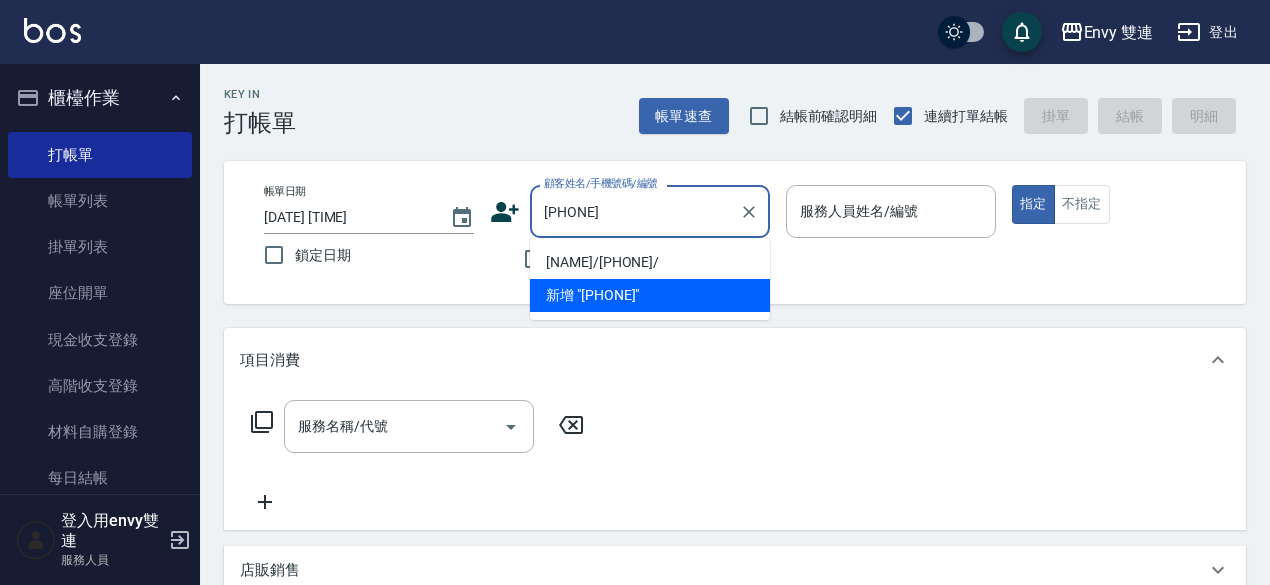 click on "[NAME]/[PHONE]/" at bounding box center (650, 262) 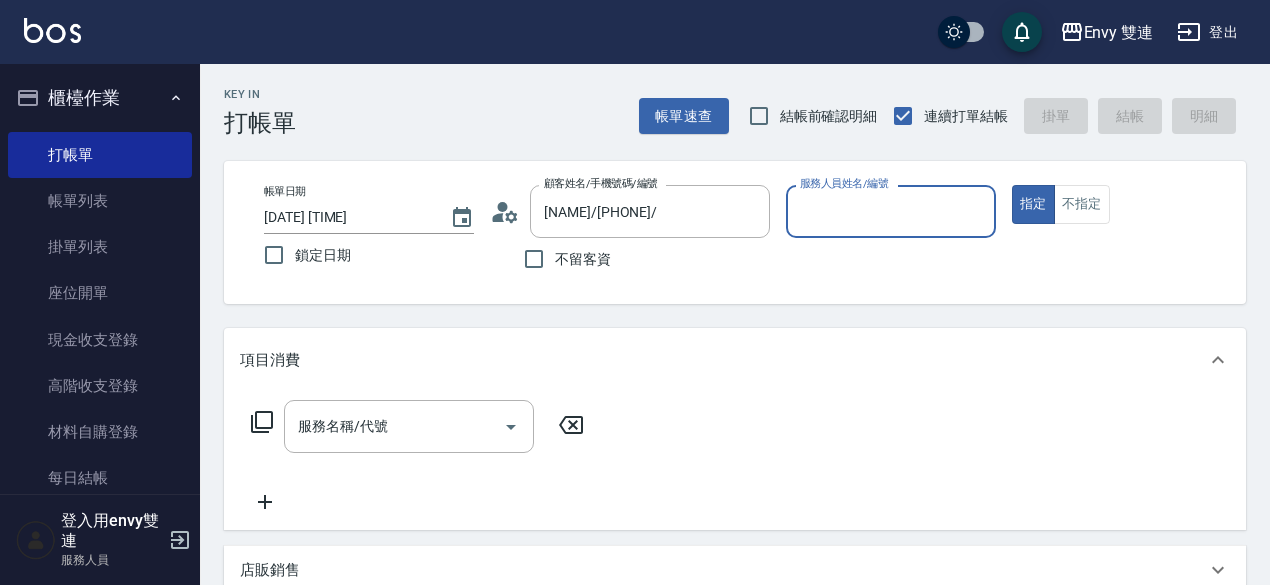 type on "Zoe-9" 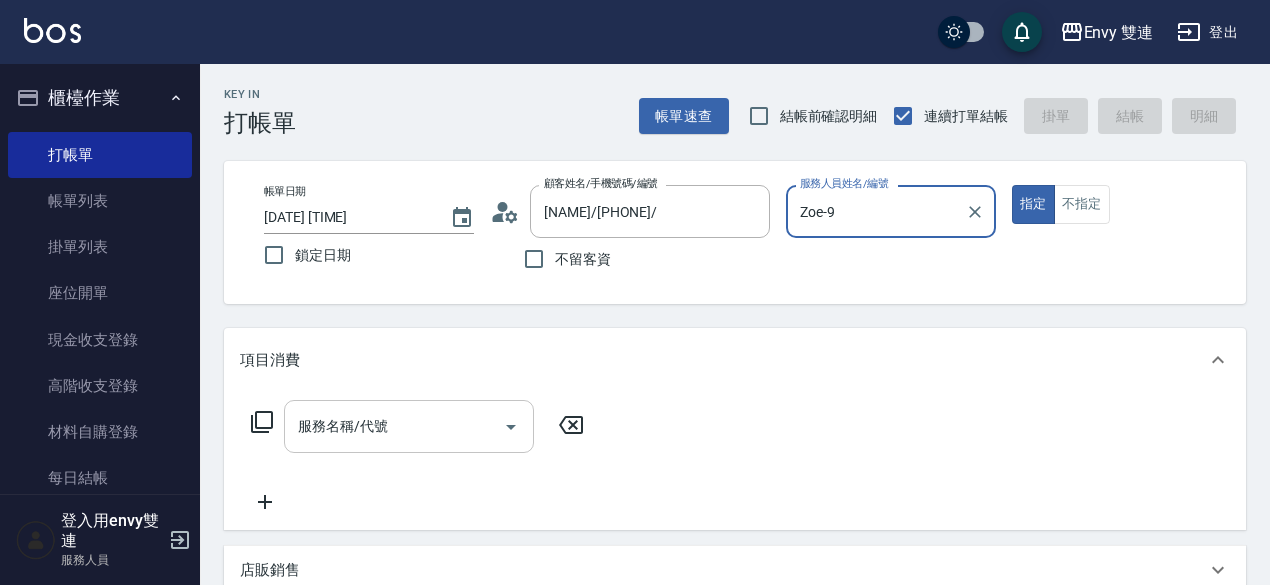 click on "服務名稱/代號" at bounding box center [409, 426] 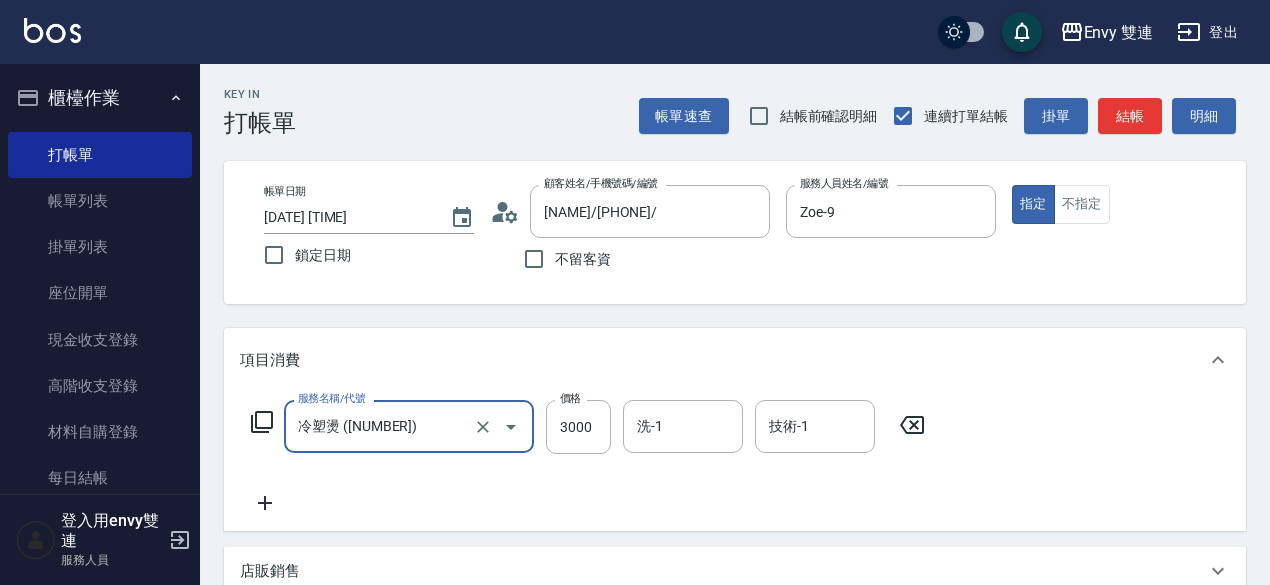 type on "冷塑燙 ([NUMBER])" 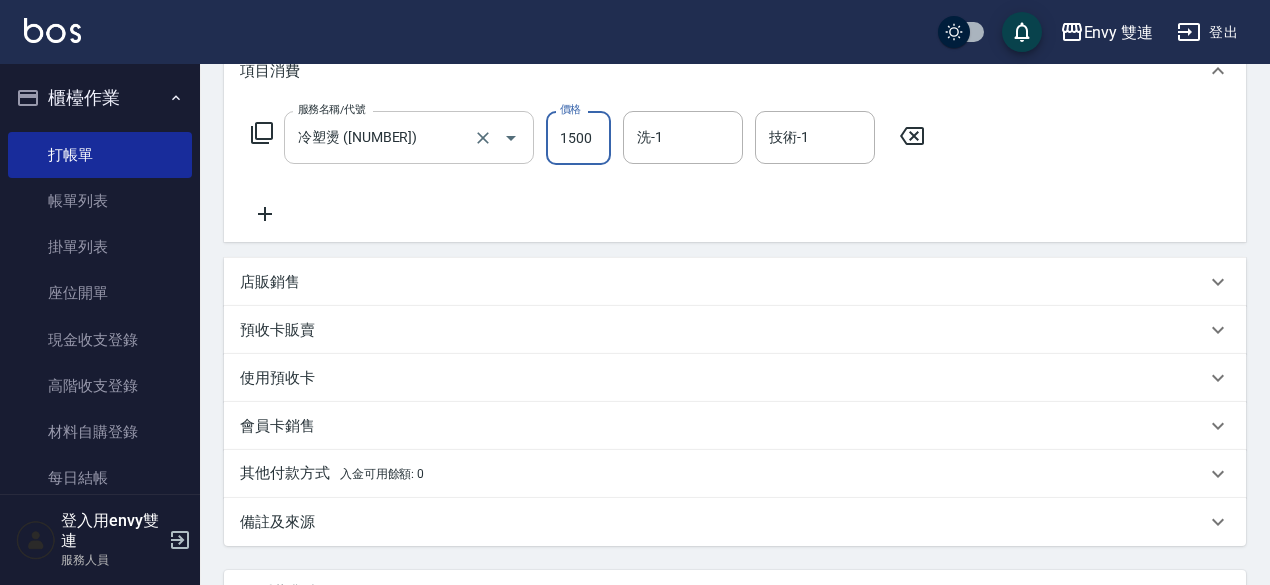 scroll, scrollTop: 293, scrollLeft: 0, axis: vertical 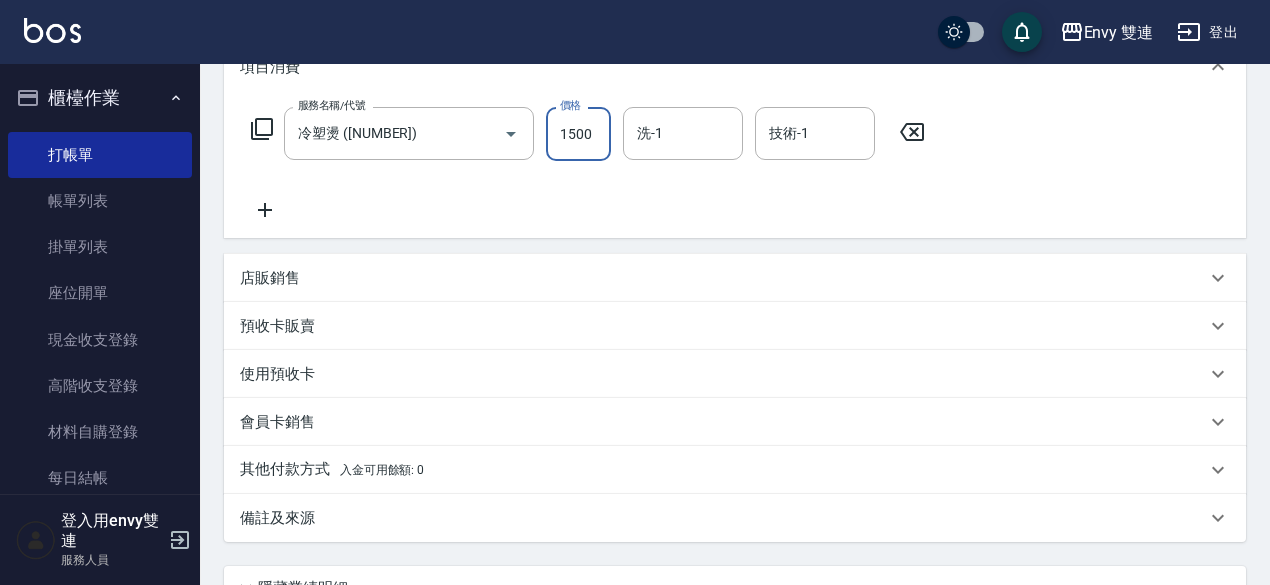type on "1500" 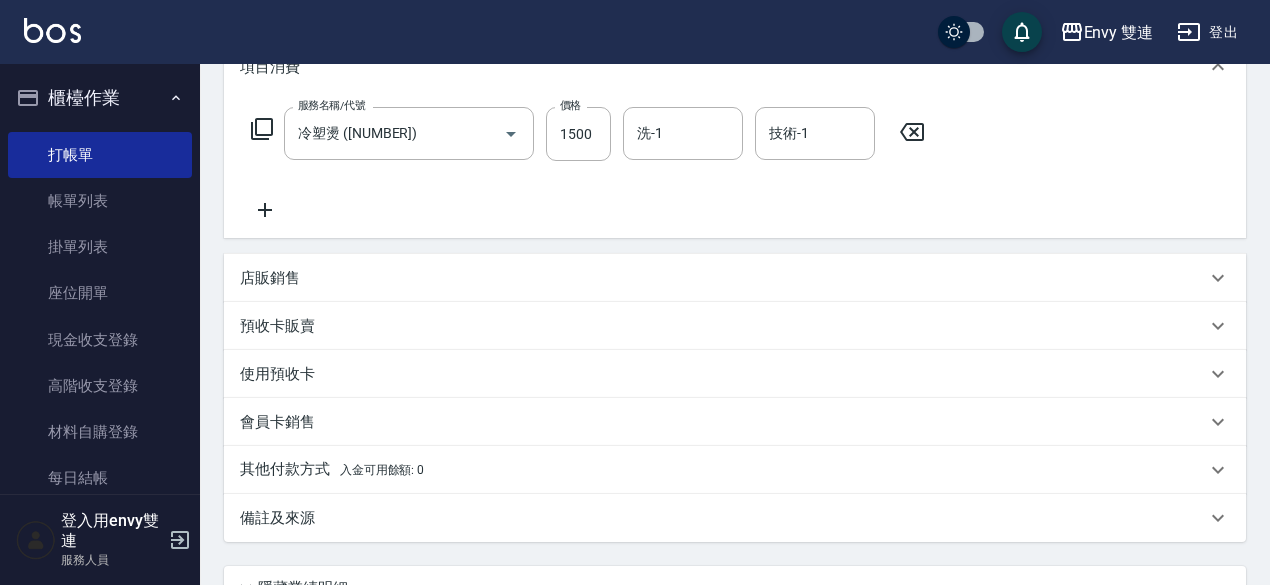 click on "入金可用餘額: 0" at bounding box center (382, 470) 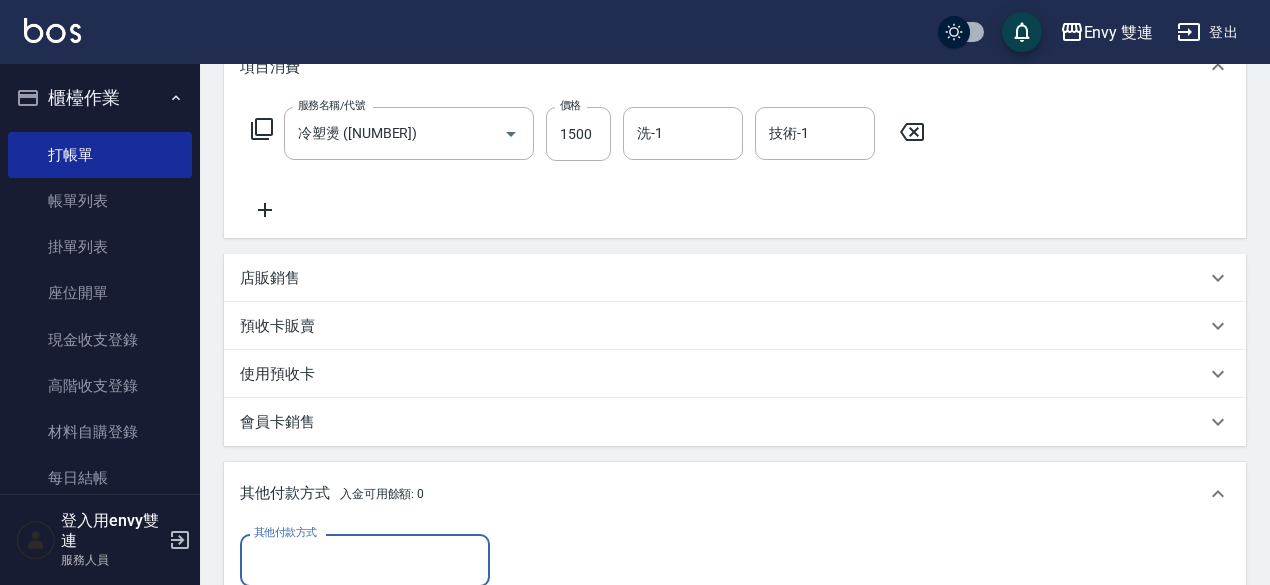 scroll, scrollTop: 0, scrollLeft: 0, axis: both 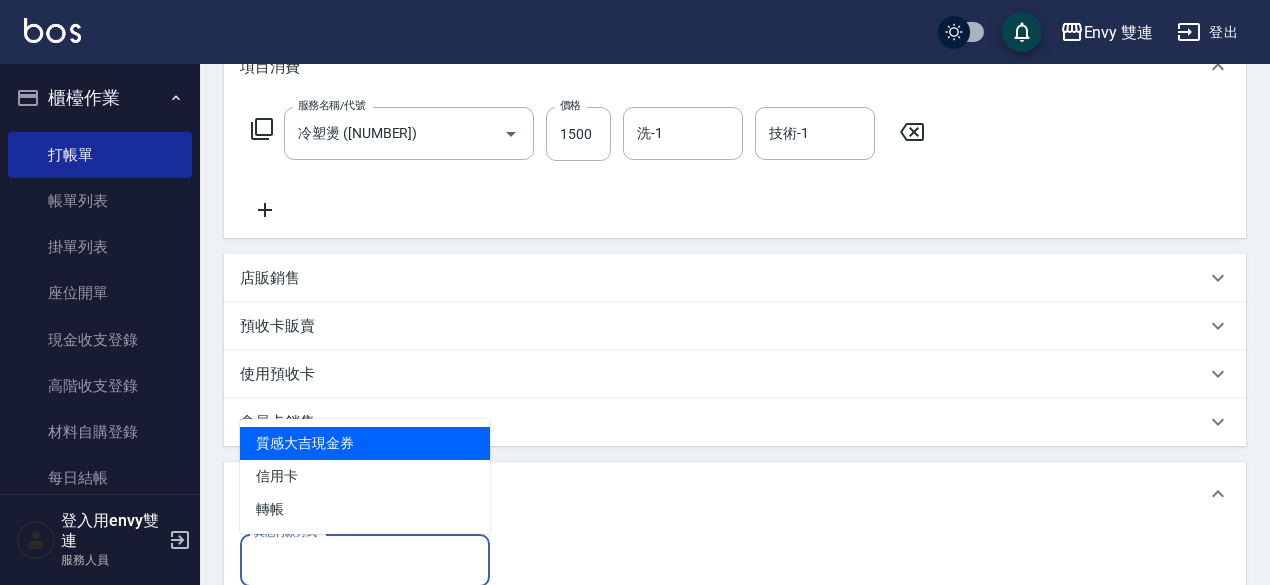 click on "其他付款方式" at bounding box center (365, 560) 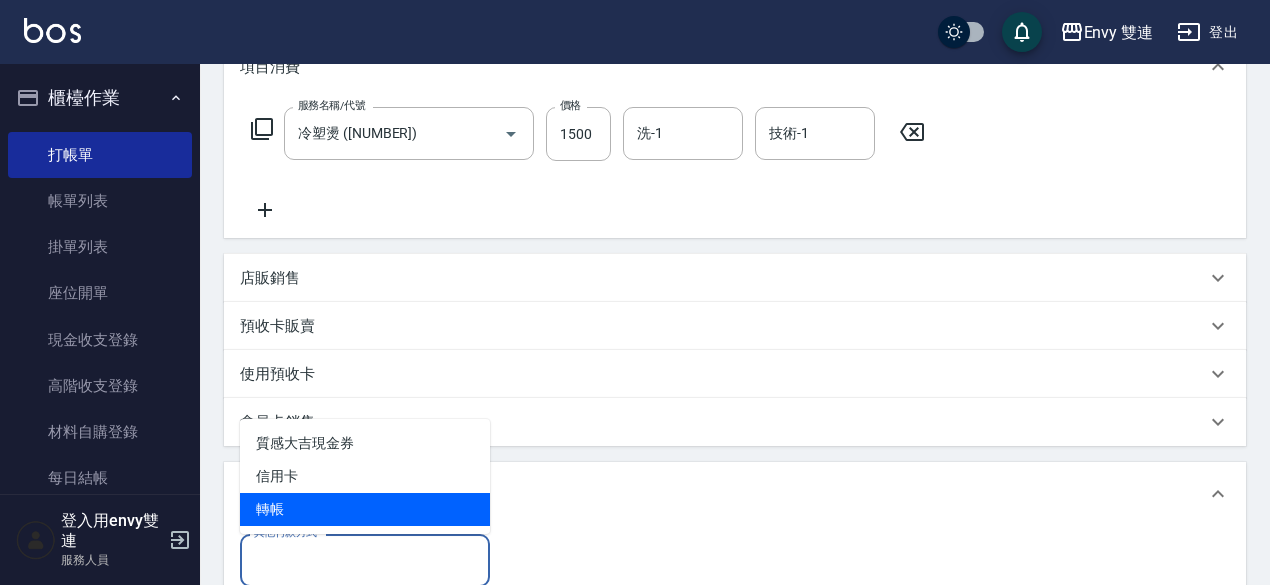 click on "轉帳" at bounding box center [365, 509] 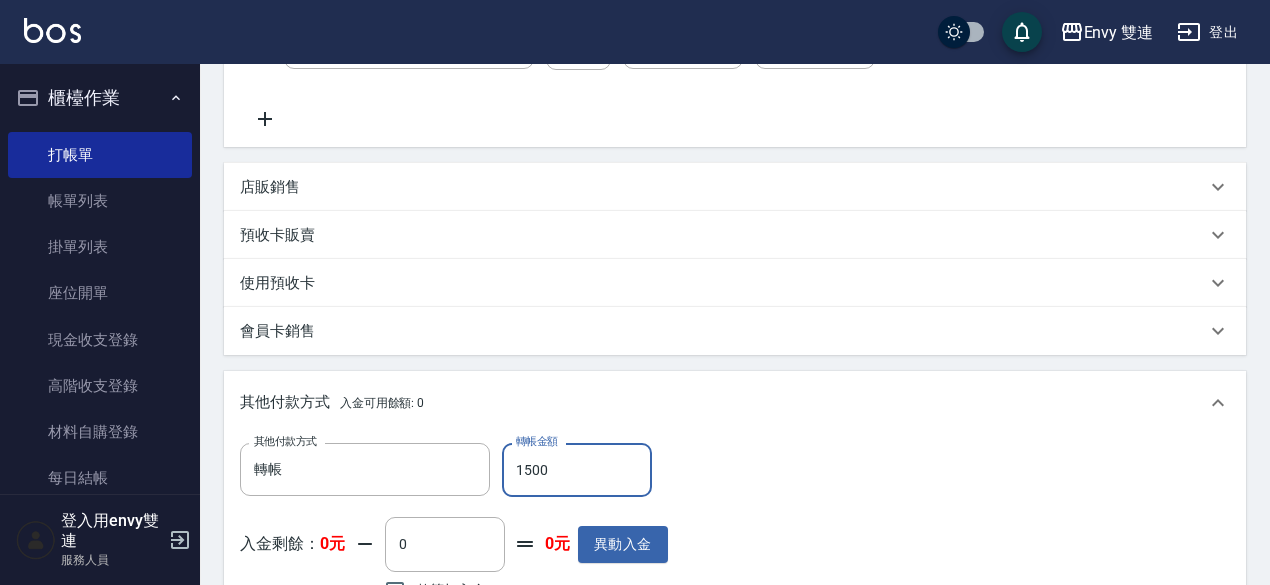scroll, scrollTop: 710, scrollLeft: 0, axis: vertical 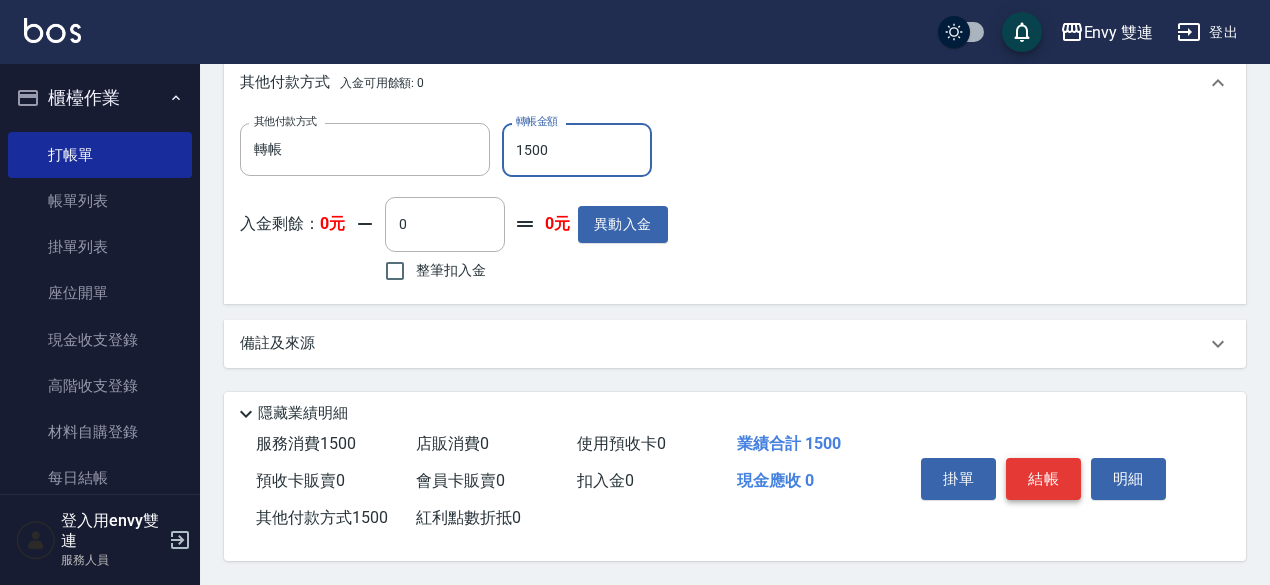 type on "1500" 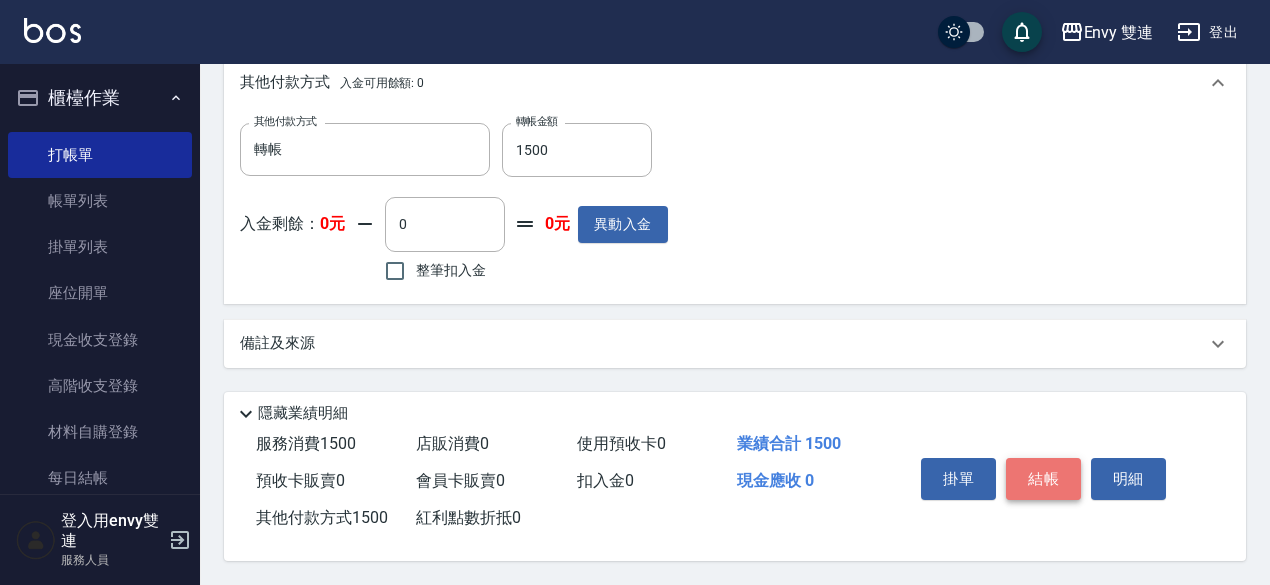click on "結帳" at bounding box center (1043, 479) 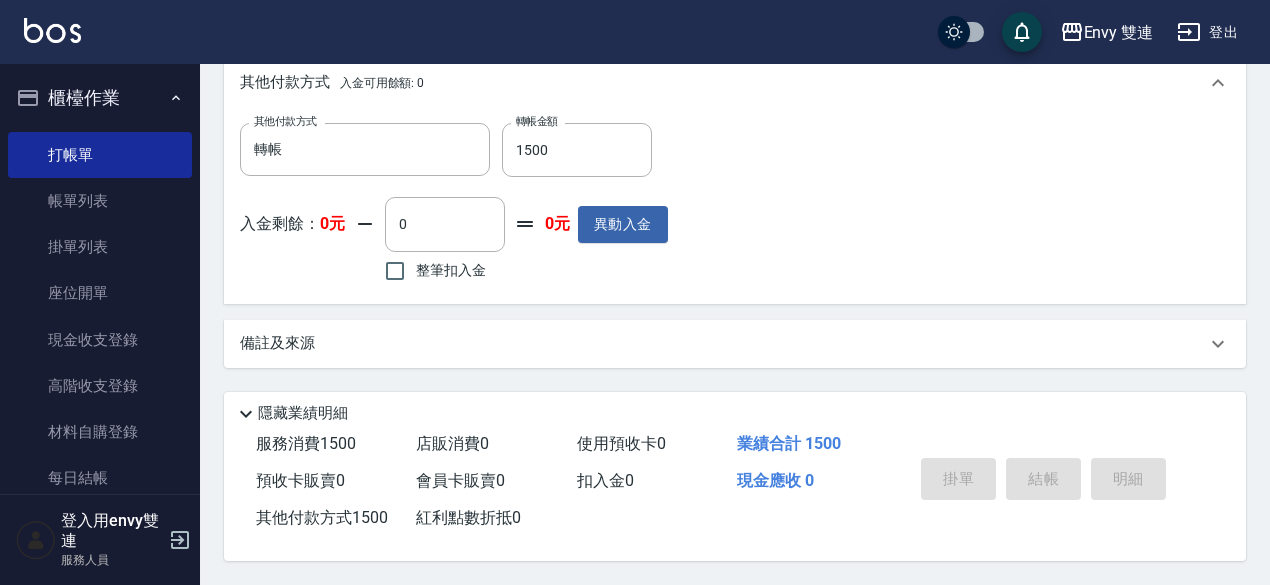 type 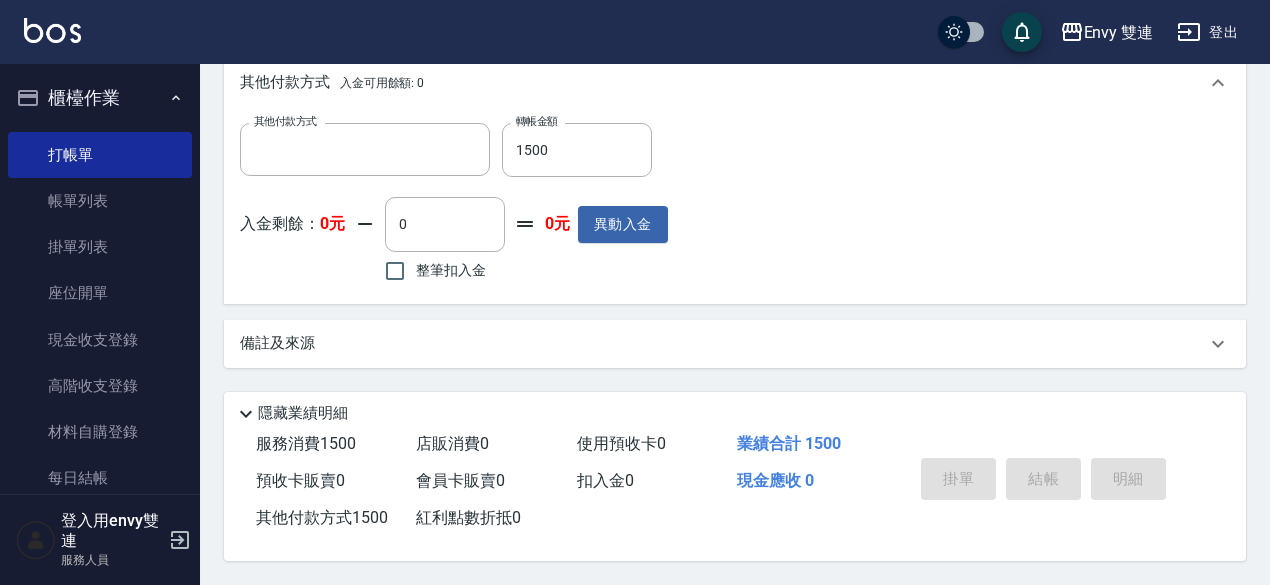 scroll, scrollTop: 0, scrollLeft: 0, axis: both 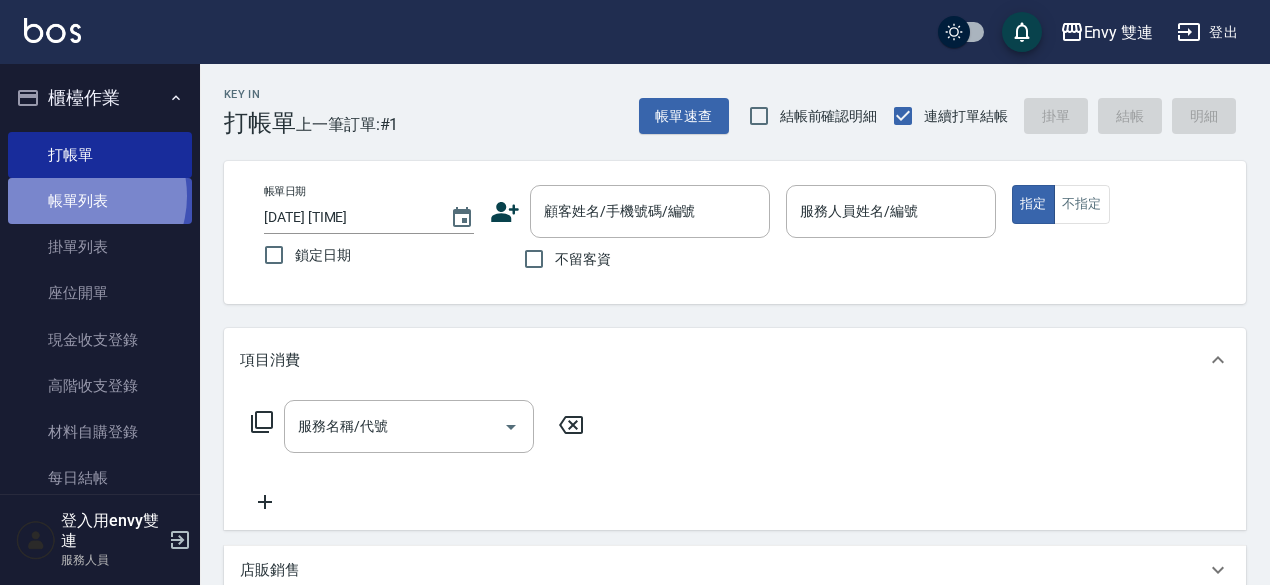 click on "帳單列表" at bounding box center [100, 201] 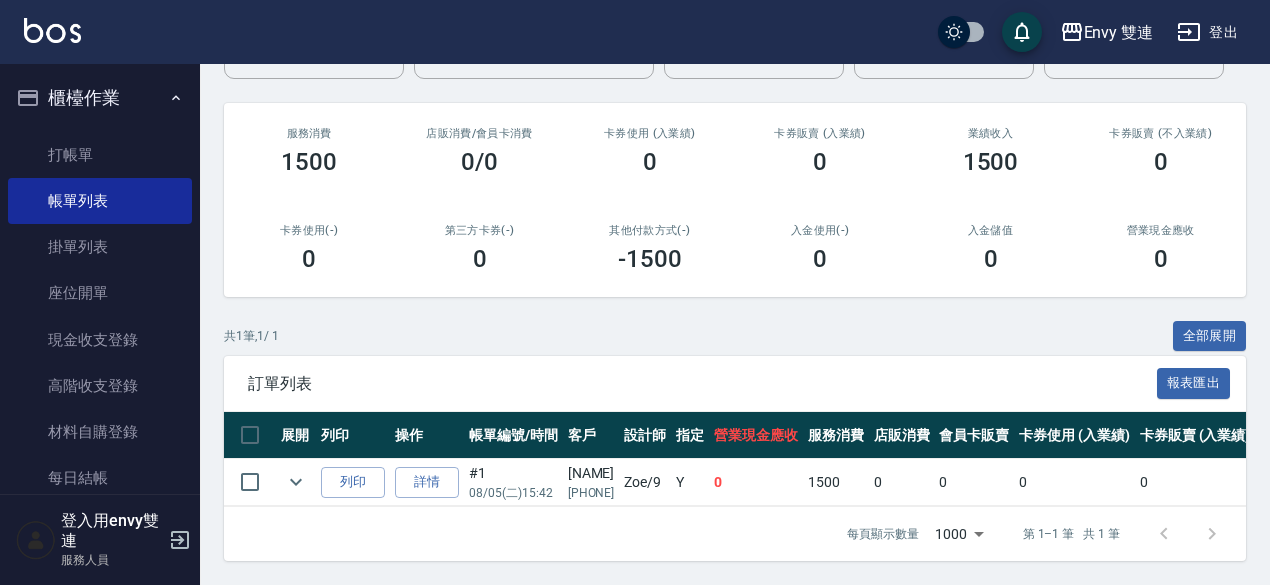 scroll, scrollTop: 220, scrollLeft: 0, axis: vertical 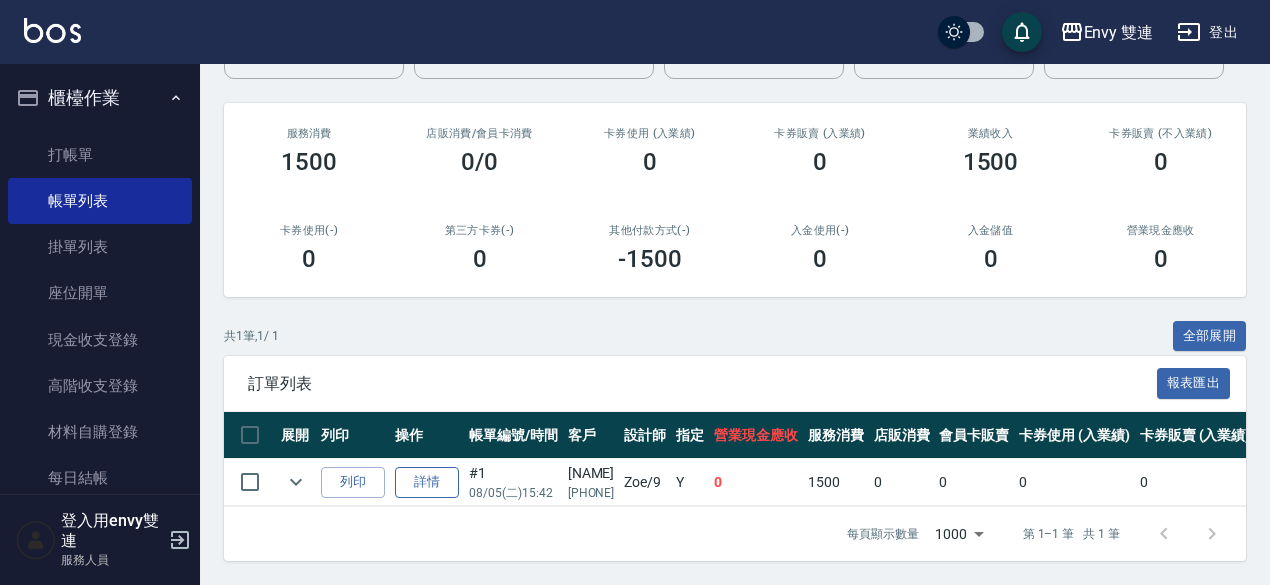 click on "詳情" at bounding box center [427, 482] 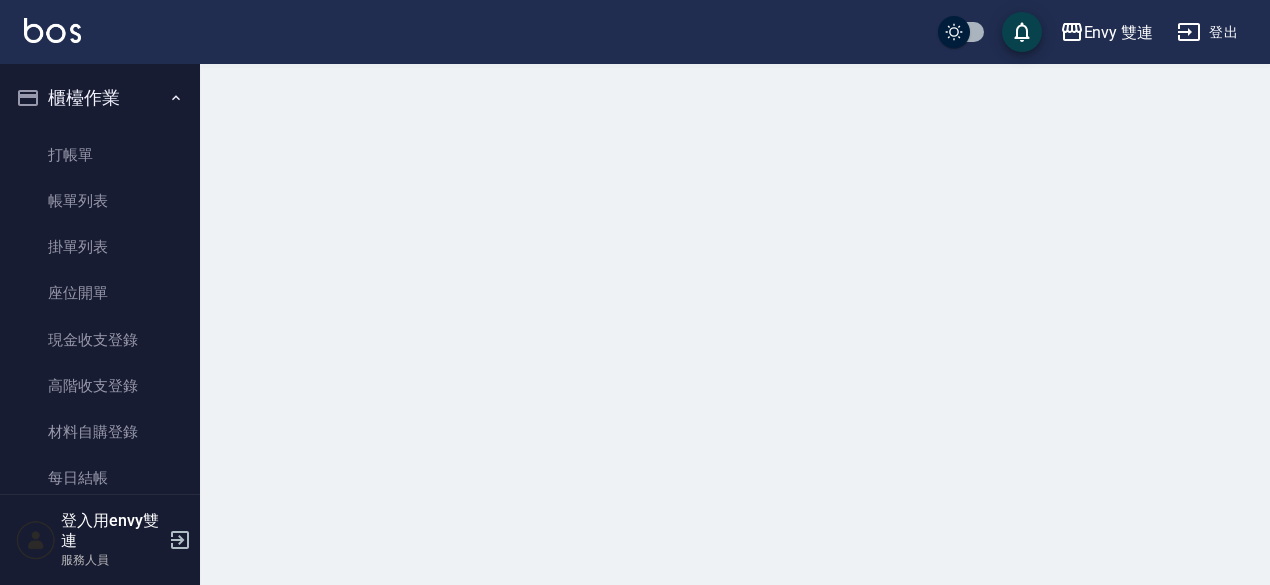 scroll, scrollTop: 0, scrollLeft: 0, axis: both 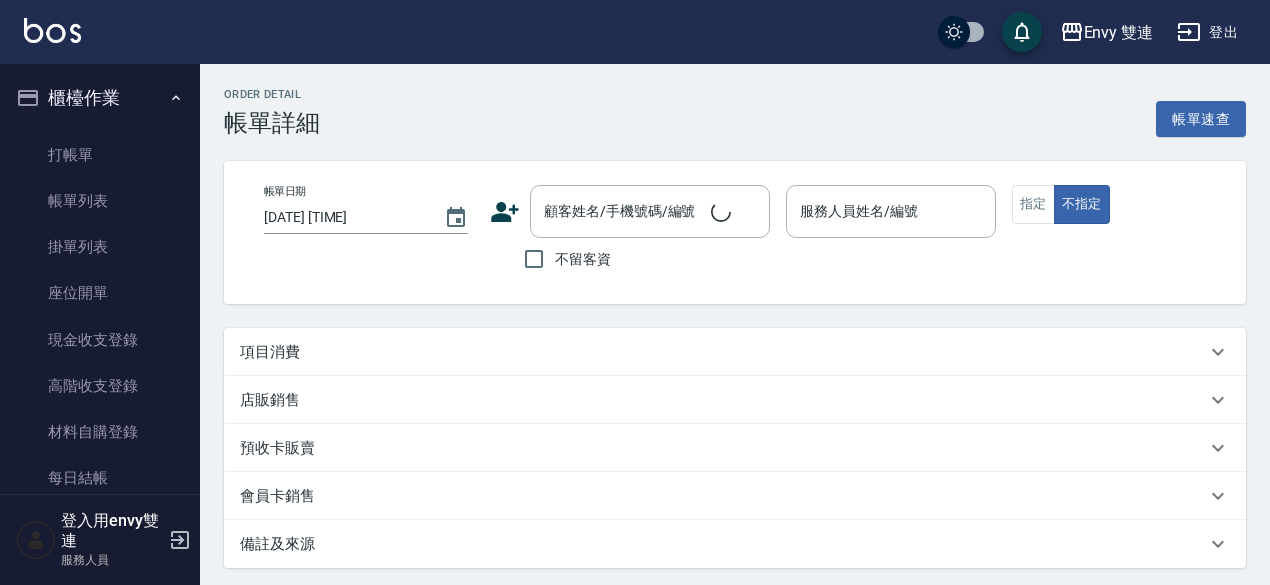 type on "[DATE] [TIME]" 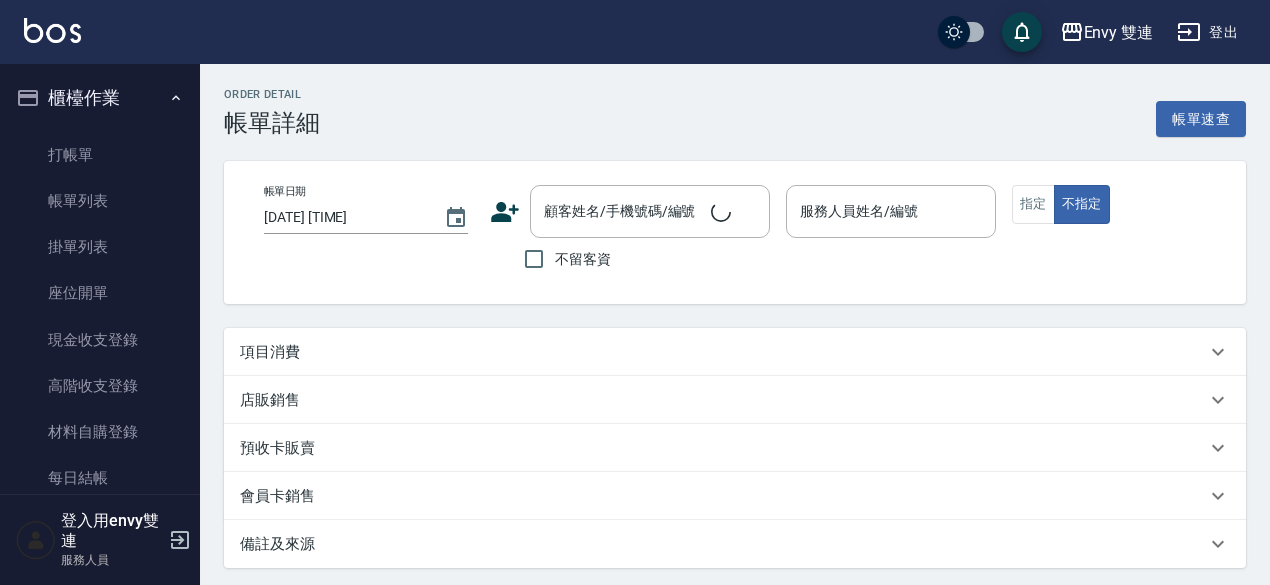 type on "Zoe-9" 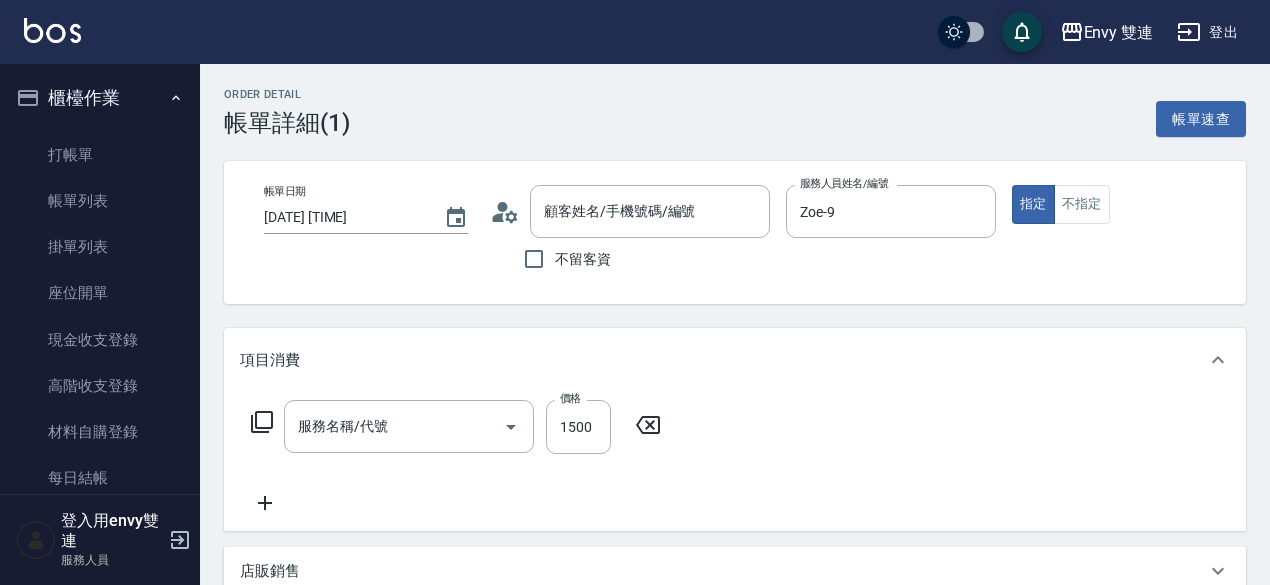type on "冷塑燙 ([NUMBER])" 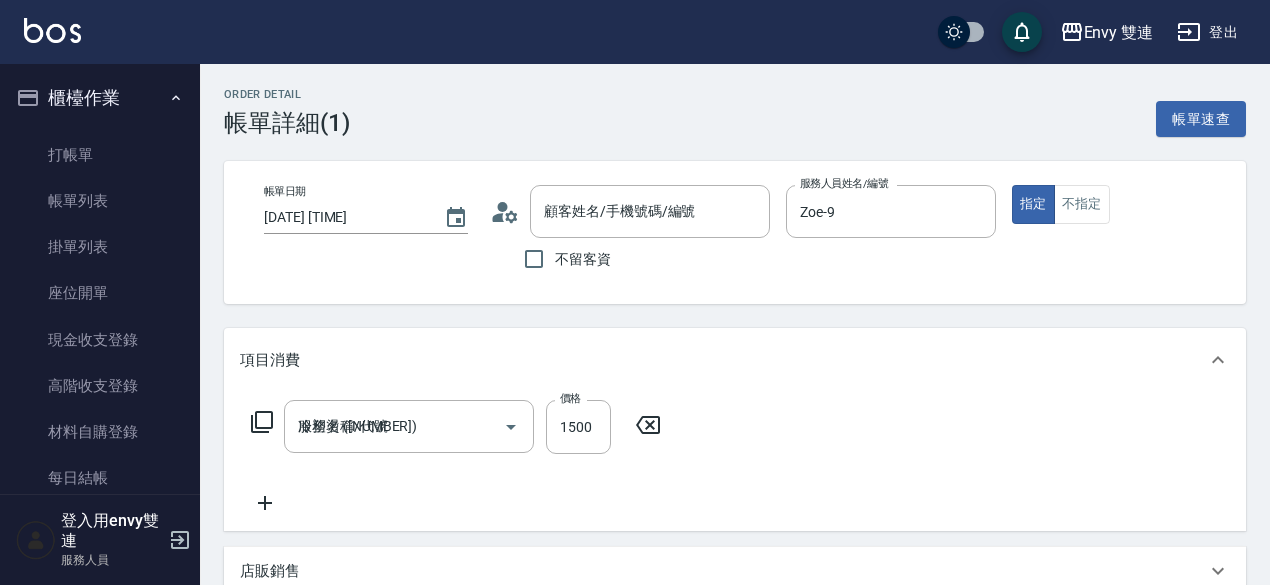 click on "服務名稱/代號 冷塑燙 ([NUMBER]) 服務名稱/代號 價格 [PRICE] 價格" at bounding box center (456, 457) 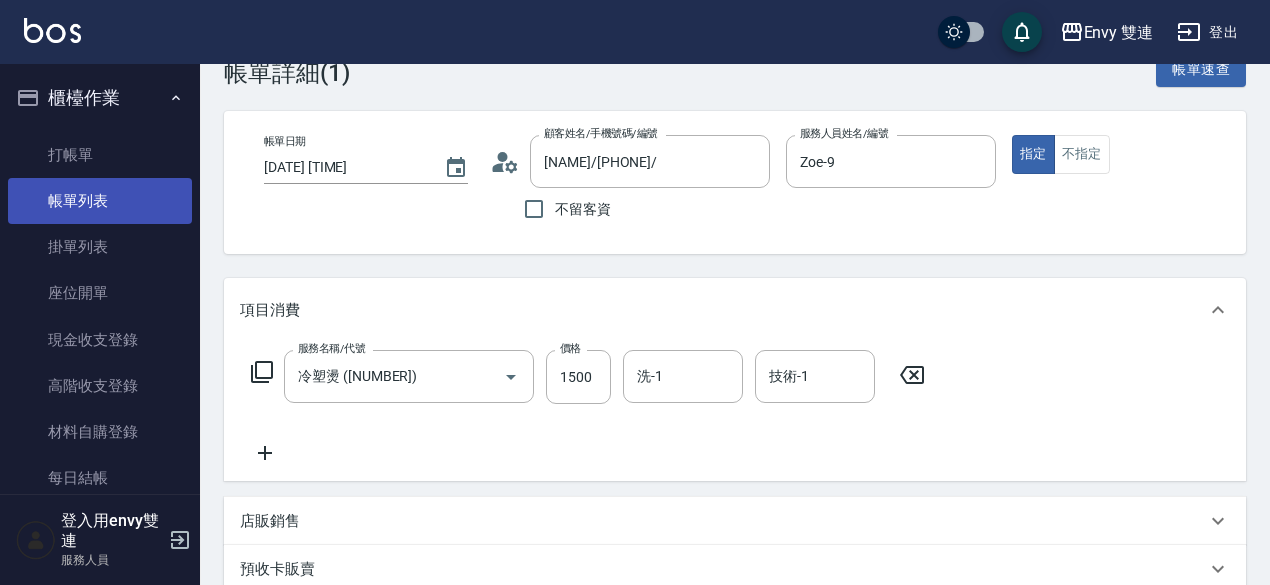 scroll, scrollTop: 59, scrollLeft: 0, axis: vertical 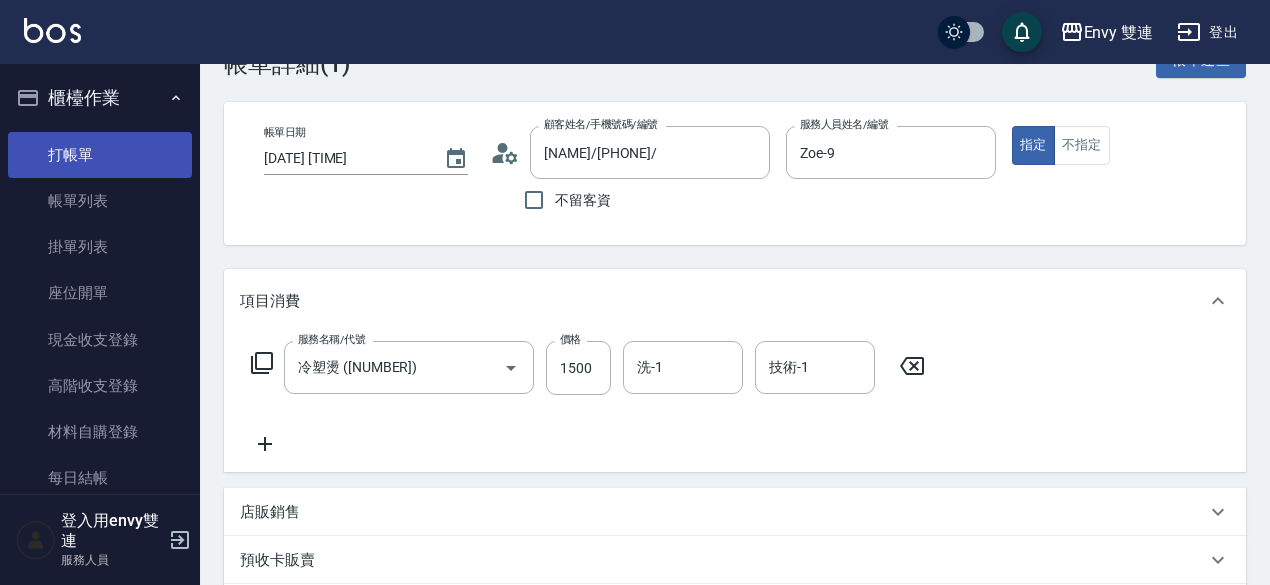 click on "打帳單" at bounding box center (100, 155) 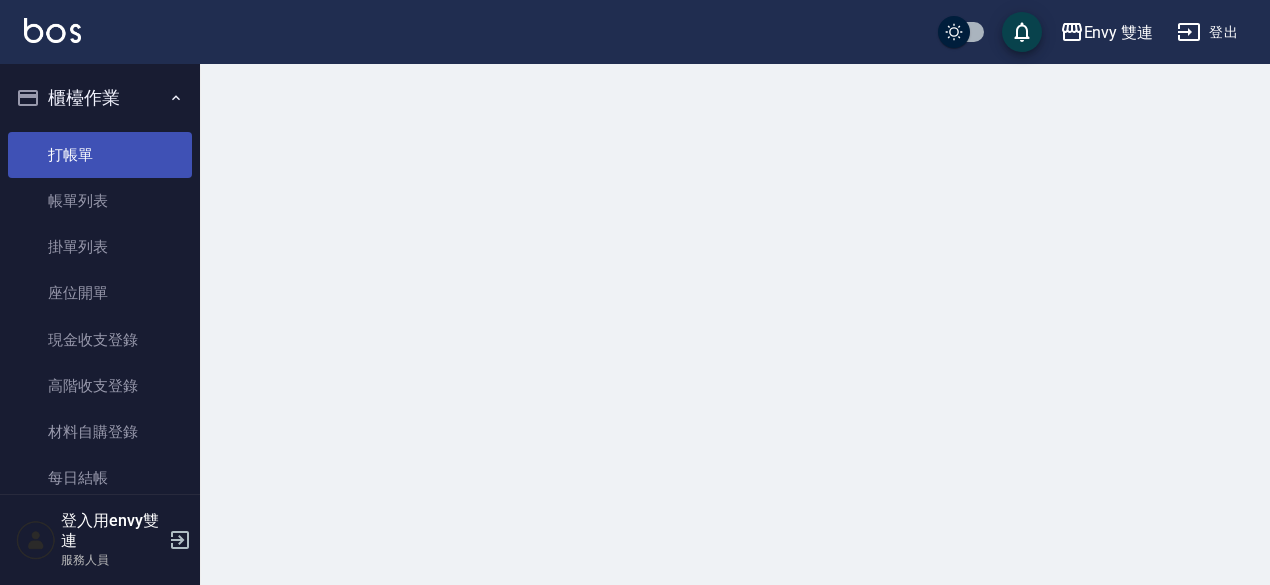 scroll, scrollTop: 0, scrollLeft: 0, axis: both 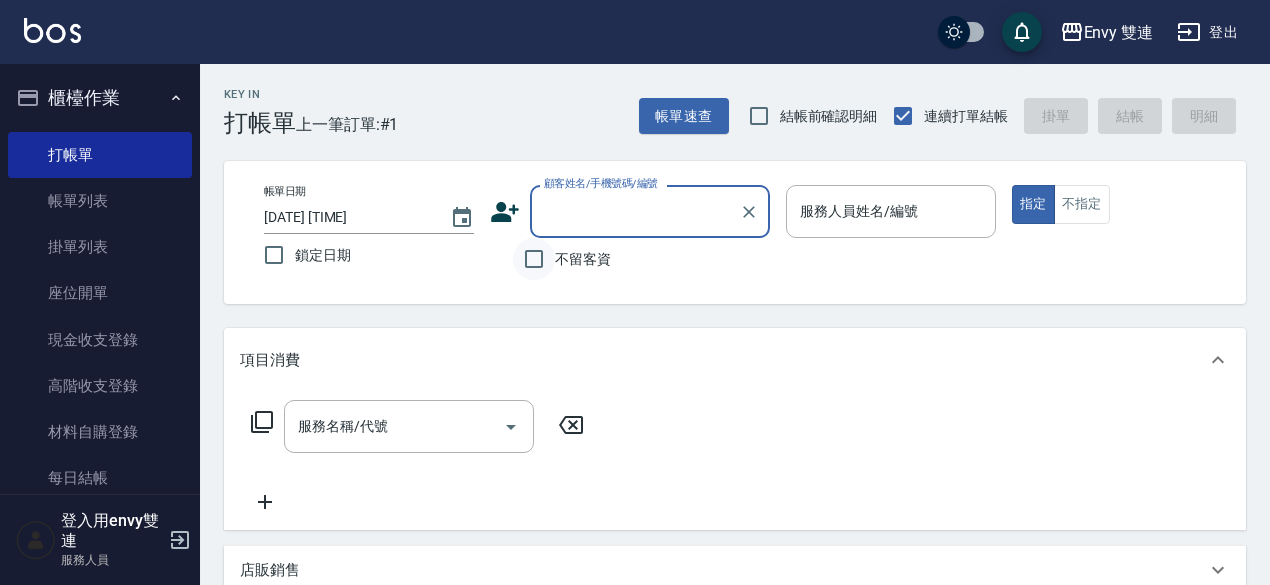 click on "不留客資" at bounding box center [534, 259] 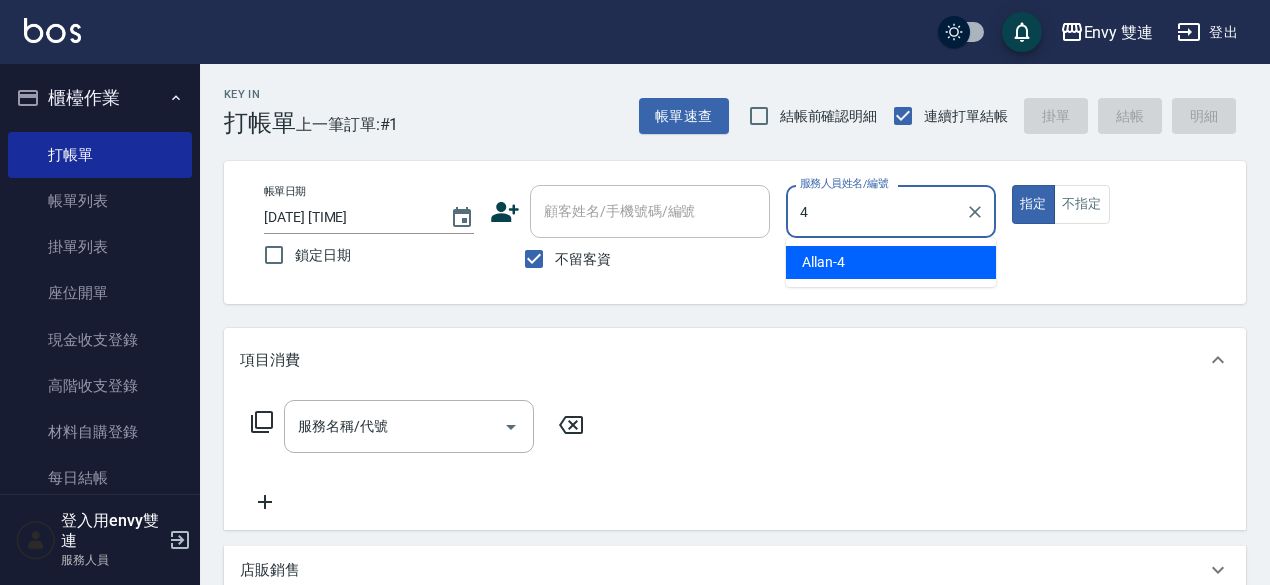 type on "Allan-4" 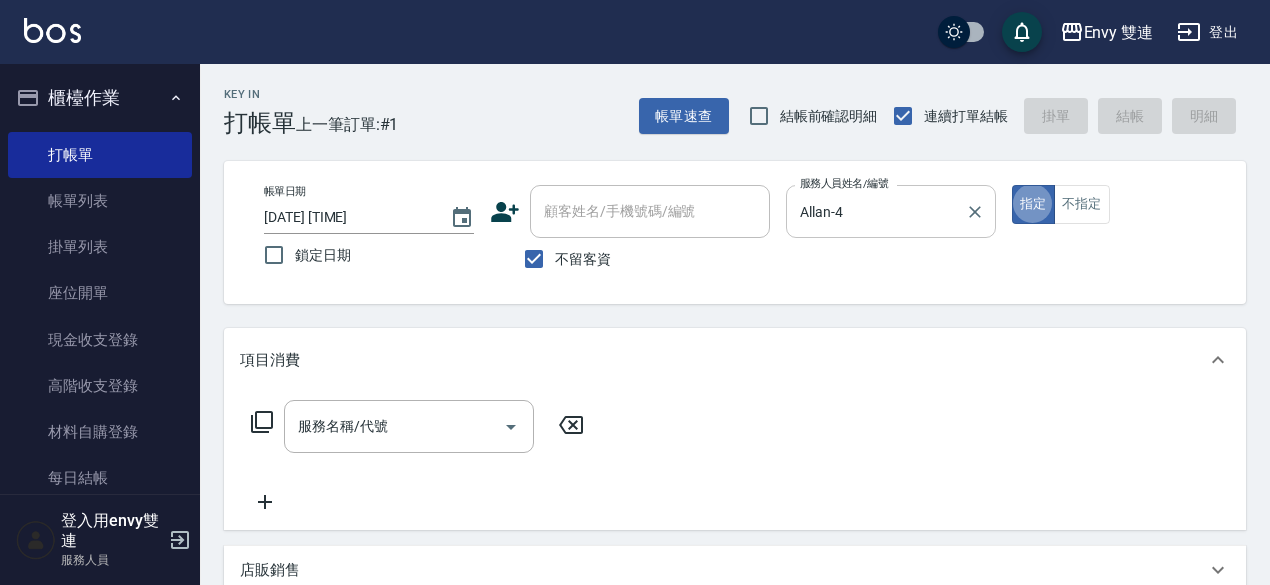 type on "true" 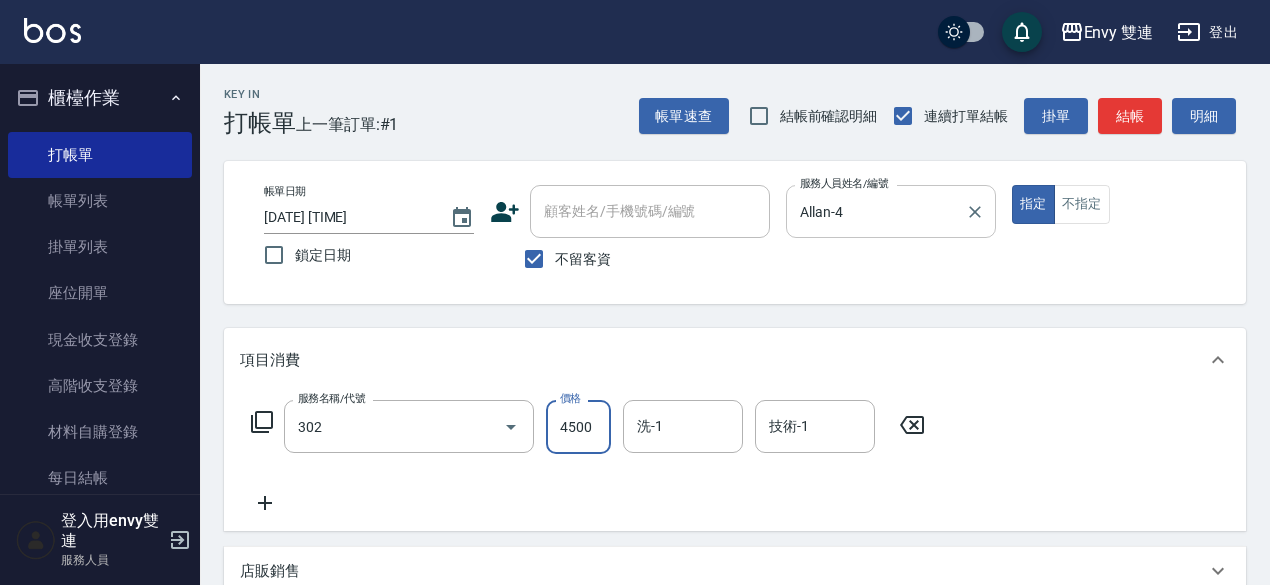type on "水質感熱塑燙(302)" 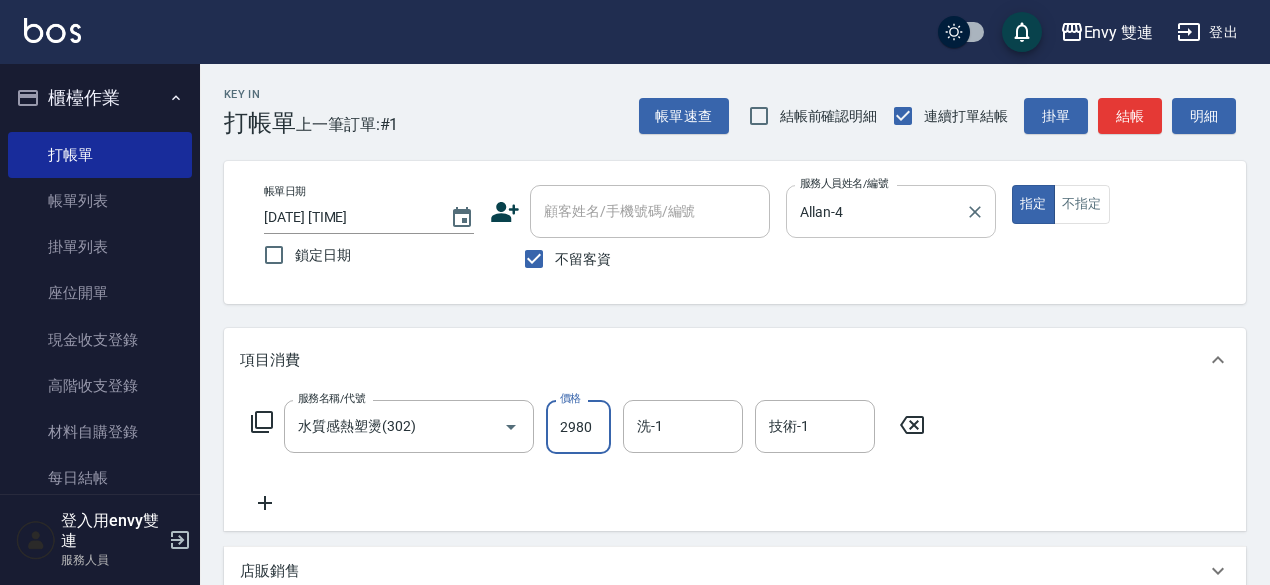 type on "2980" 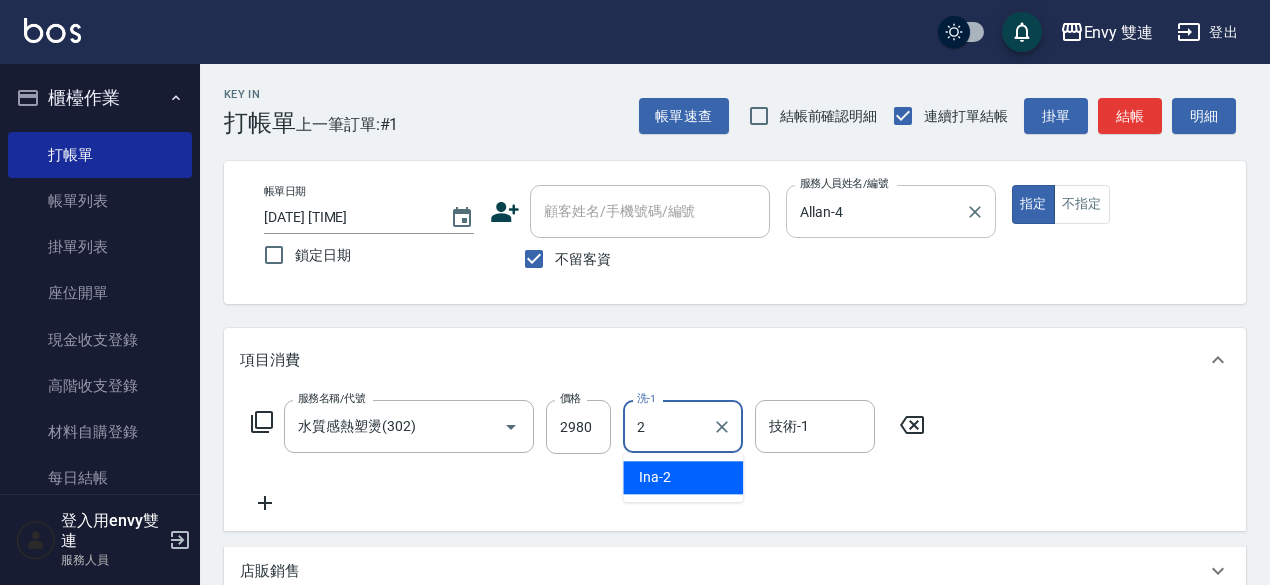 type on "Ina-2" 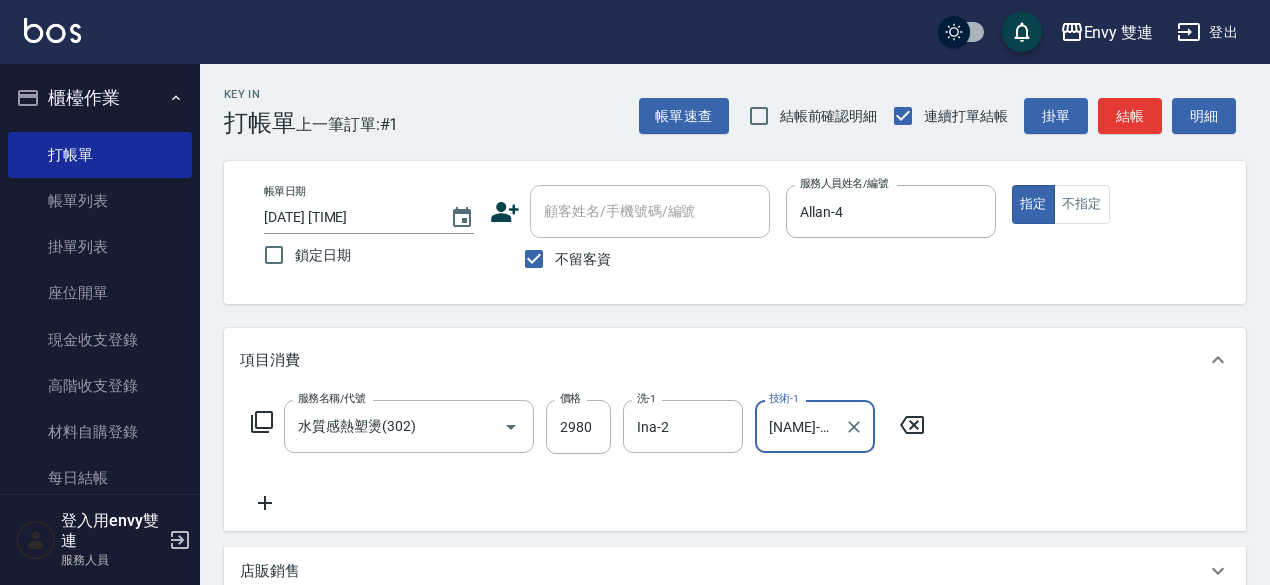 type on "[NAME]-[NUMBER]" 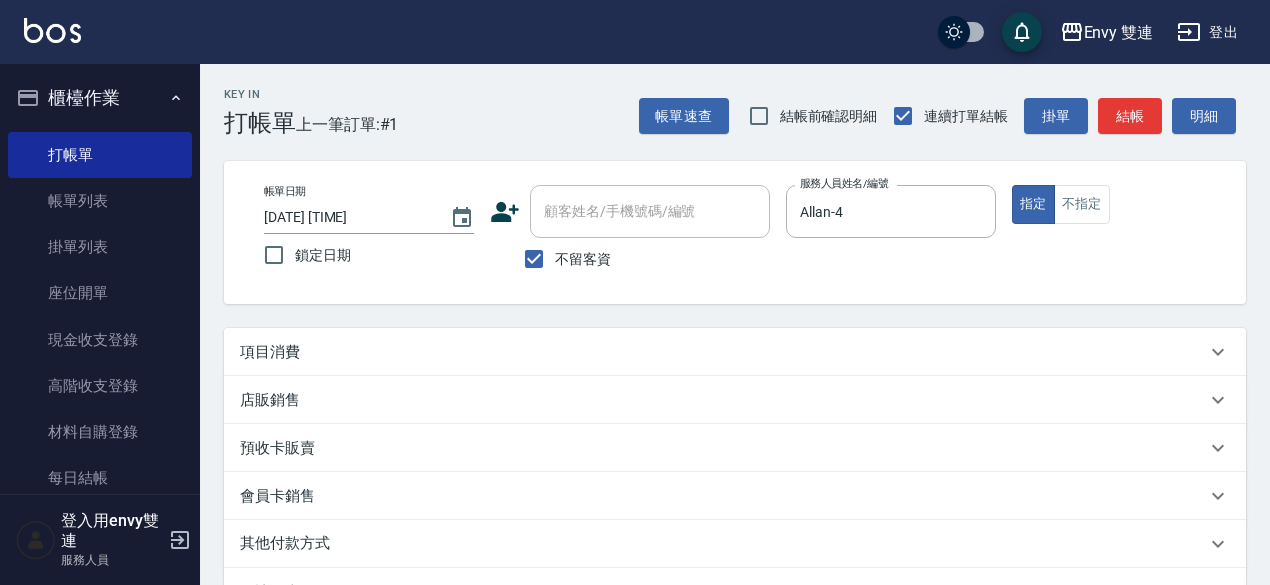 click on "項目消費" at bounding box center [723, 352] 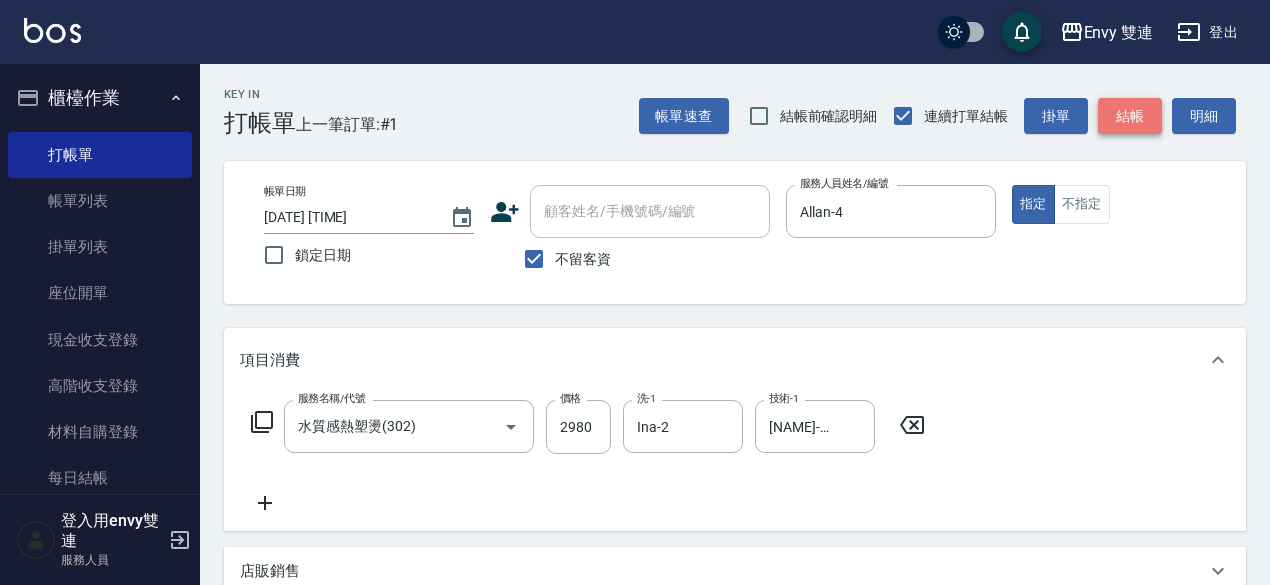 click on "結帳" at bounding box center (1130, 116) 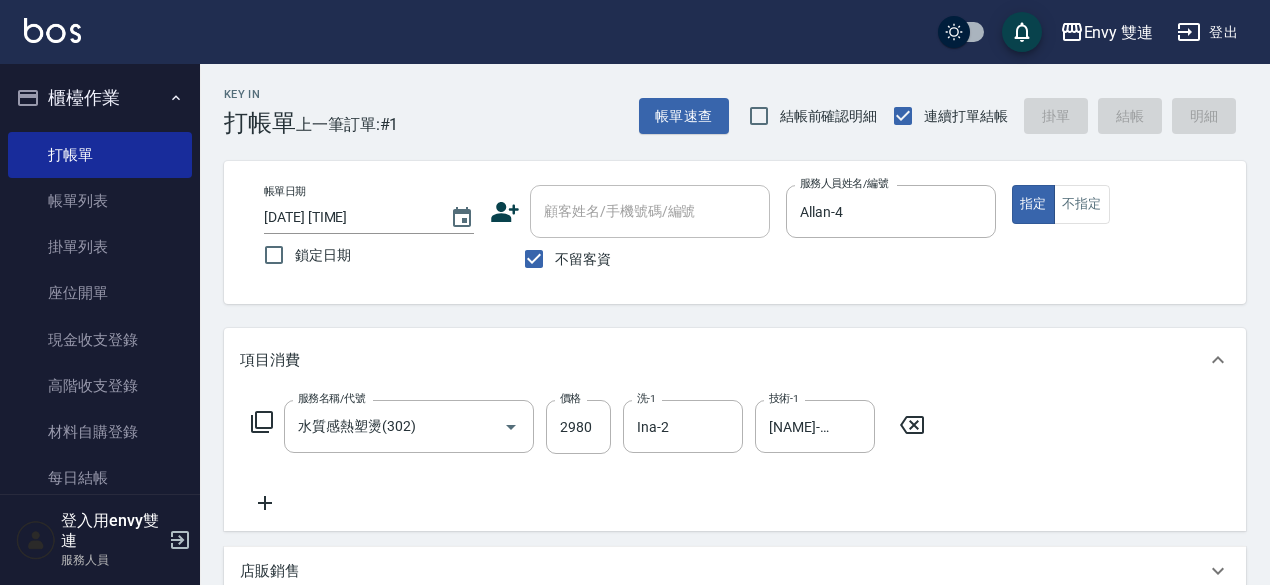 type on "[DATE] [TIME]" 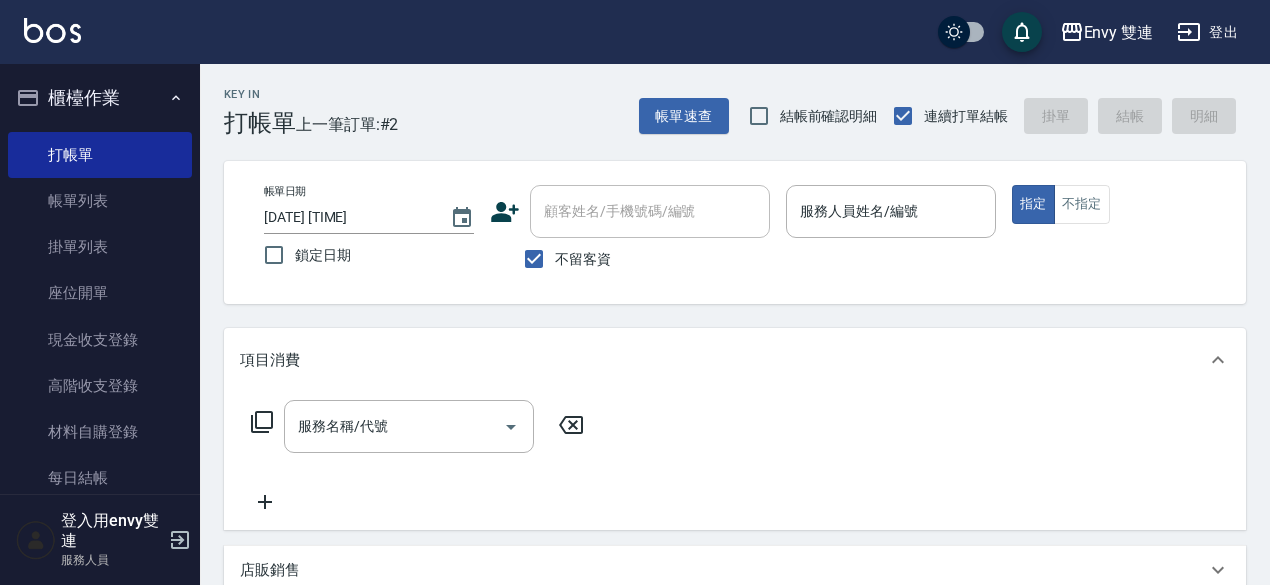 click on "帳單速查 結帳前確認明細 連續打單結帳 掛單 結帳 明細" at bounding box center (942, 116) 